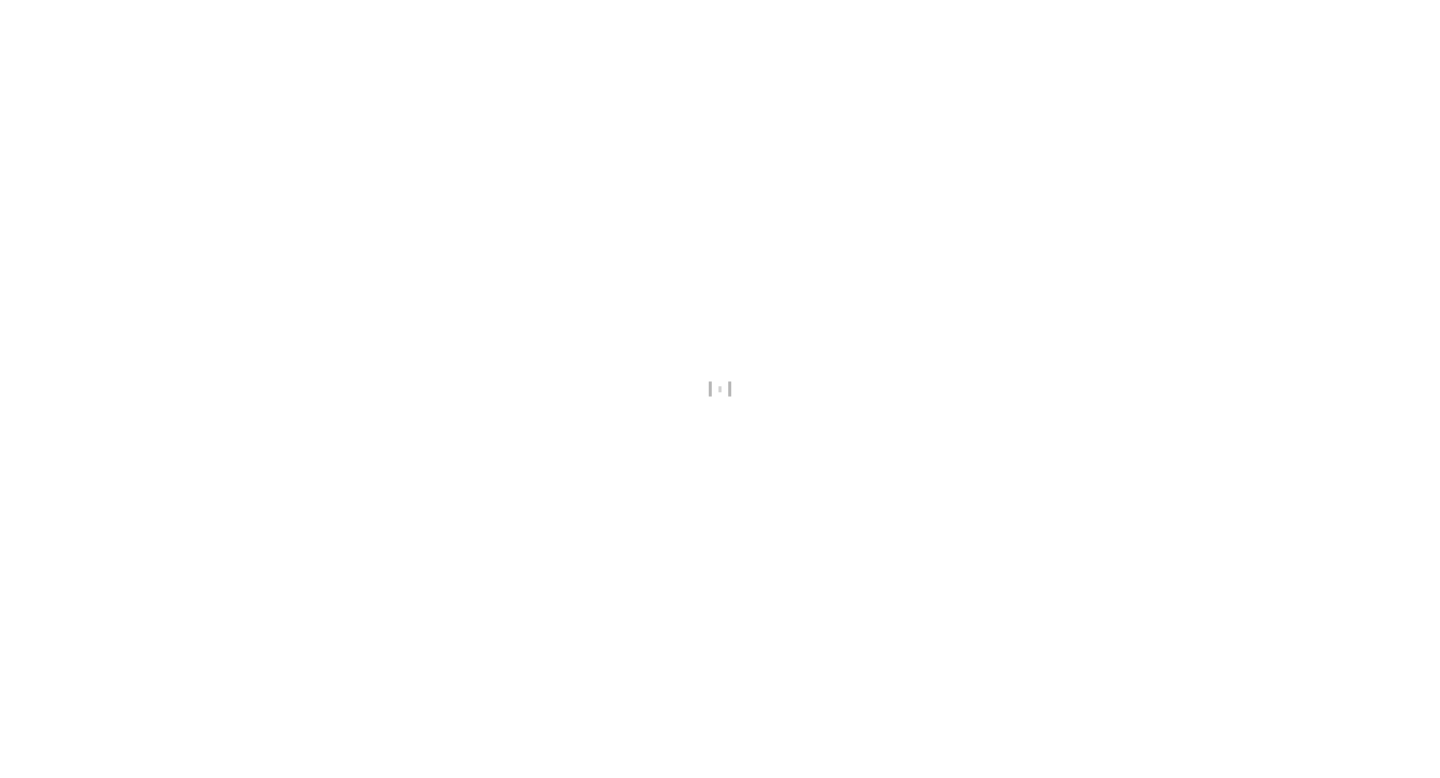 scroll, scrollTop: 0, scrollLeft: 0, axis: both 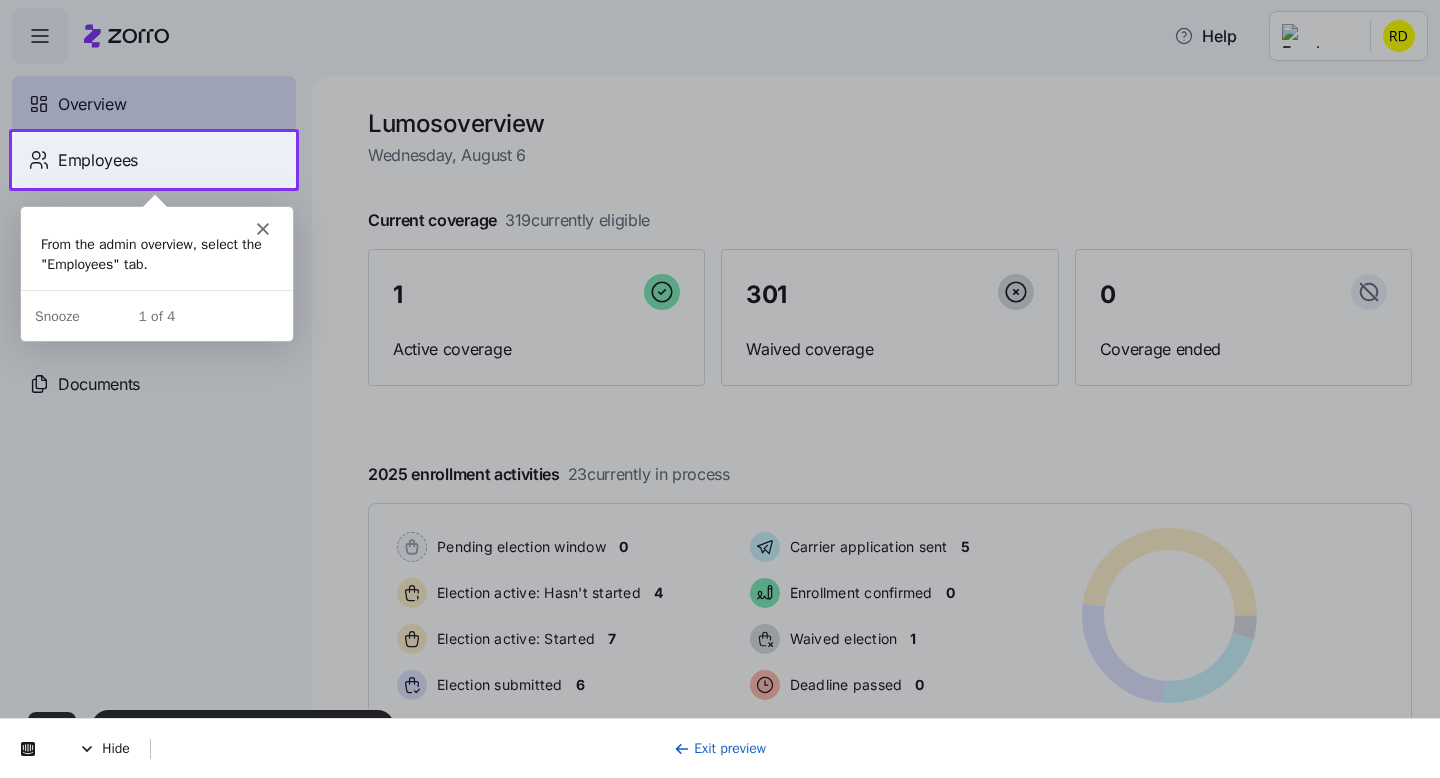 click on "Employees" at bounding box center [154, 160] 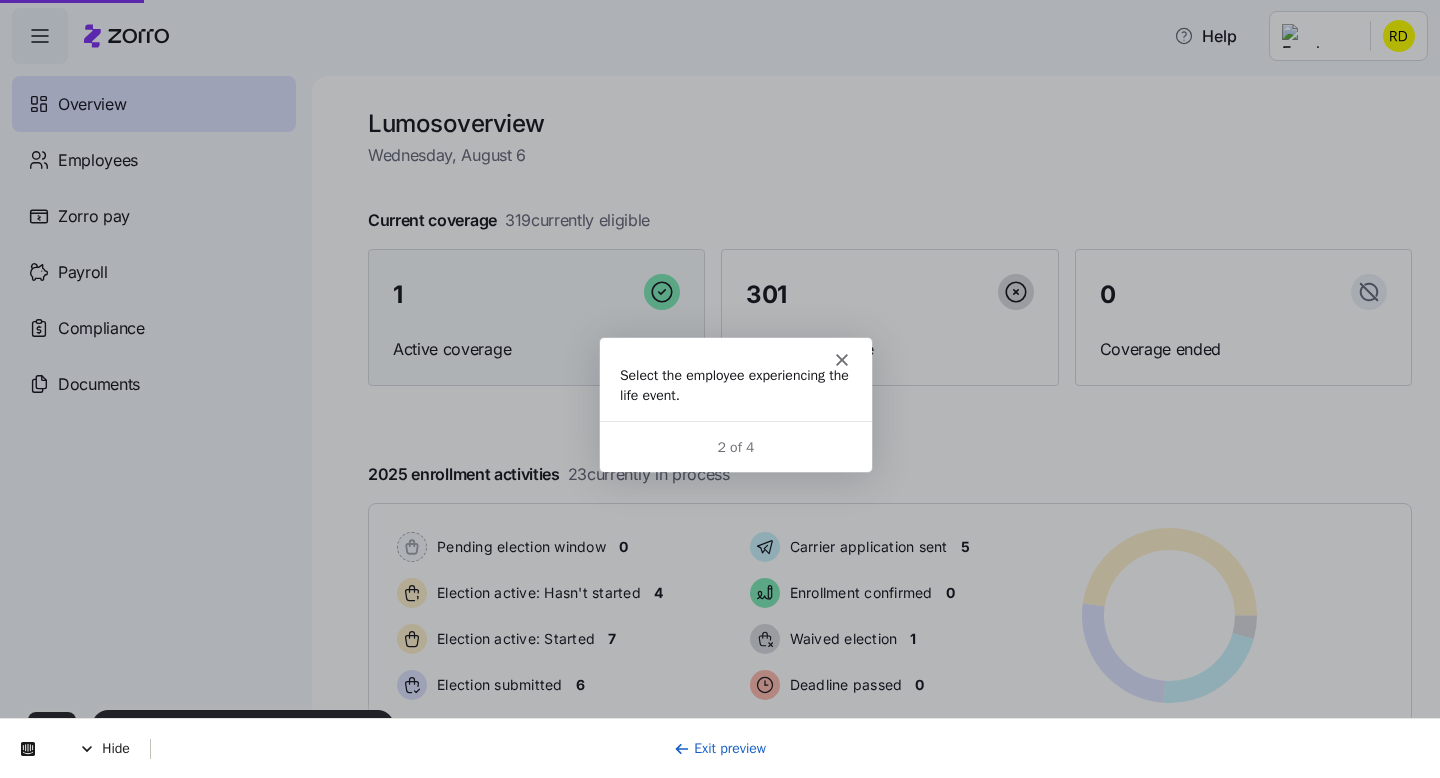 scroll, scrollTop: 0, scrollLeft: 0, axis: both 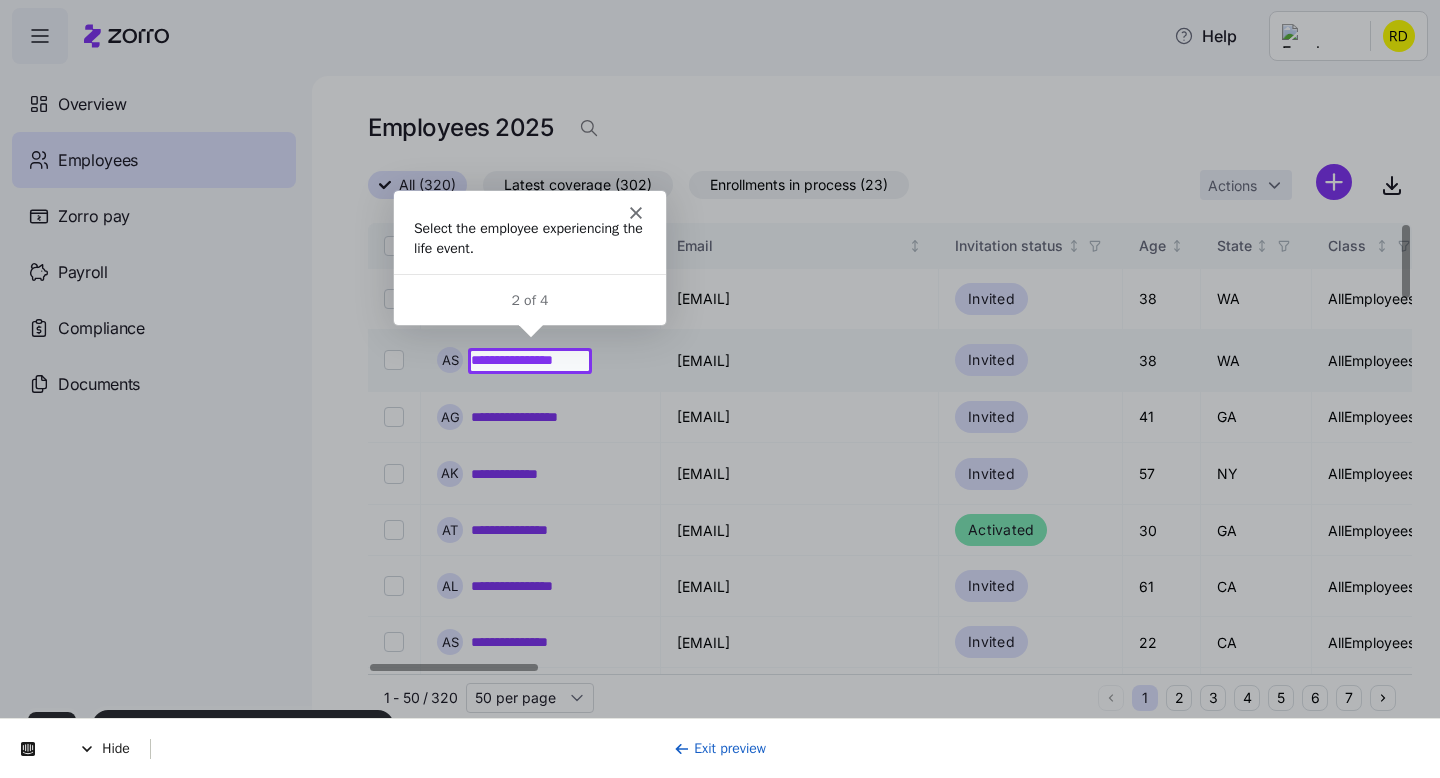 click on "**********" at bounding box center [530, 360] 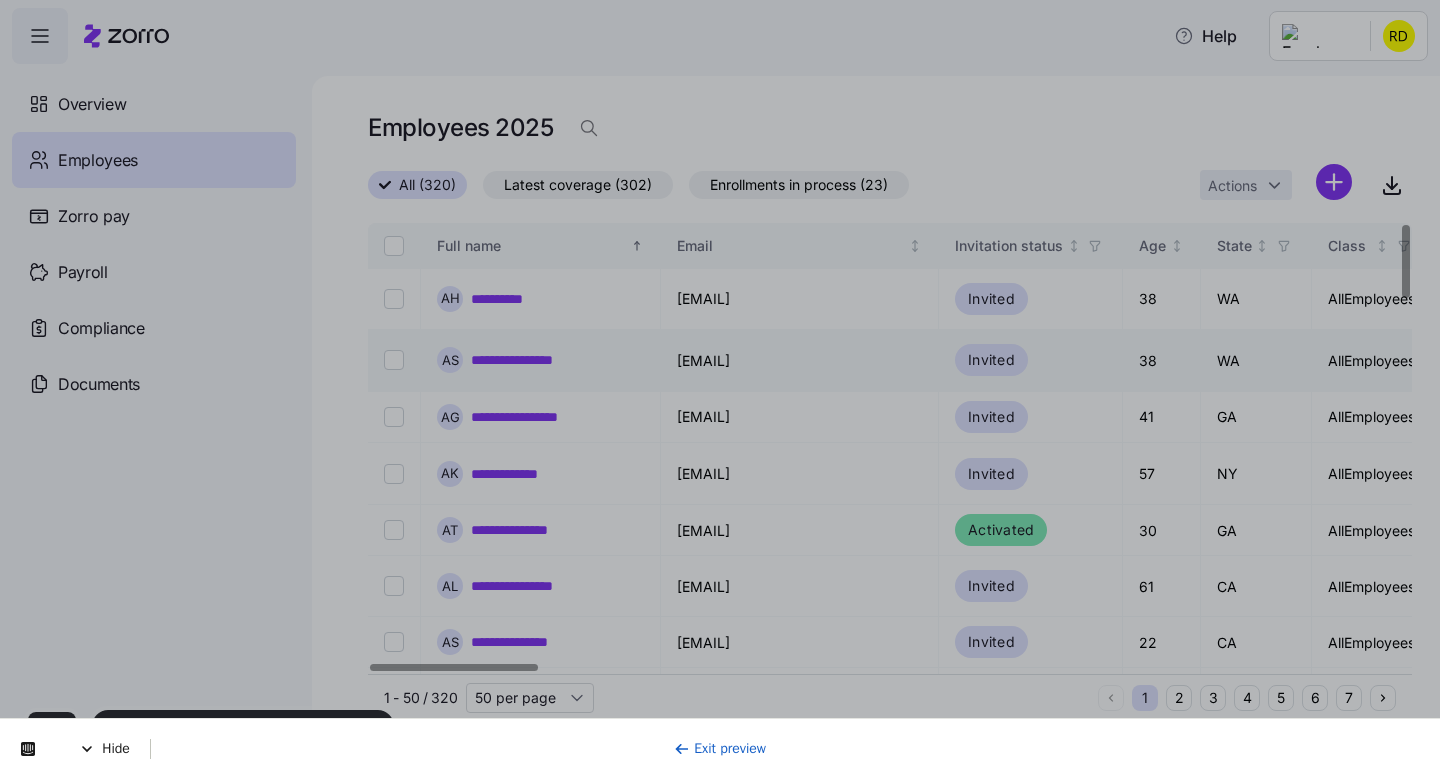 scroll, scrollTop: 0, scrollLeft: 0, axis: both 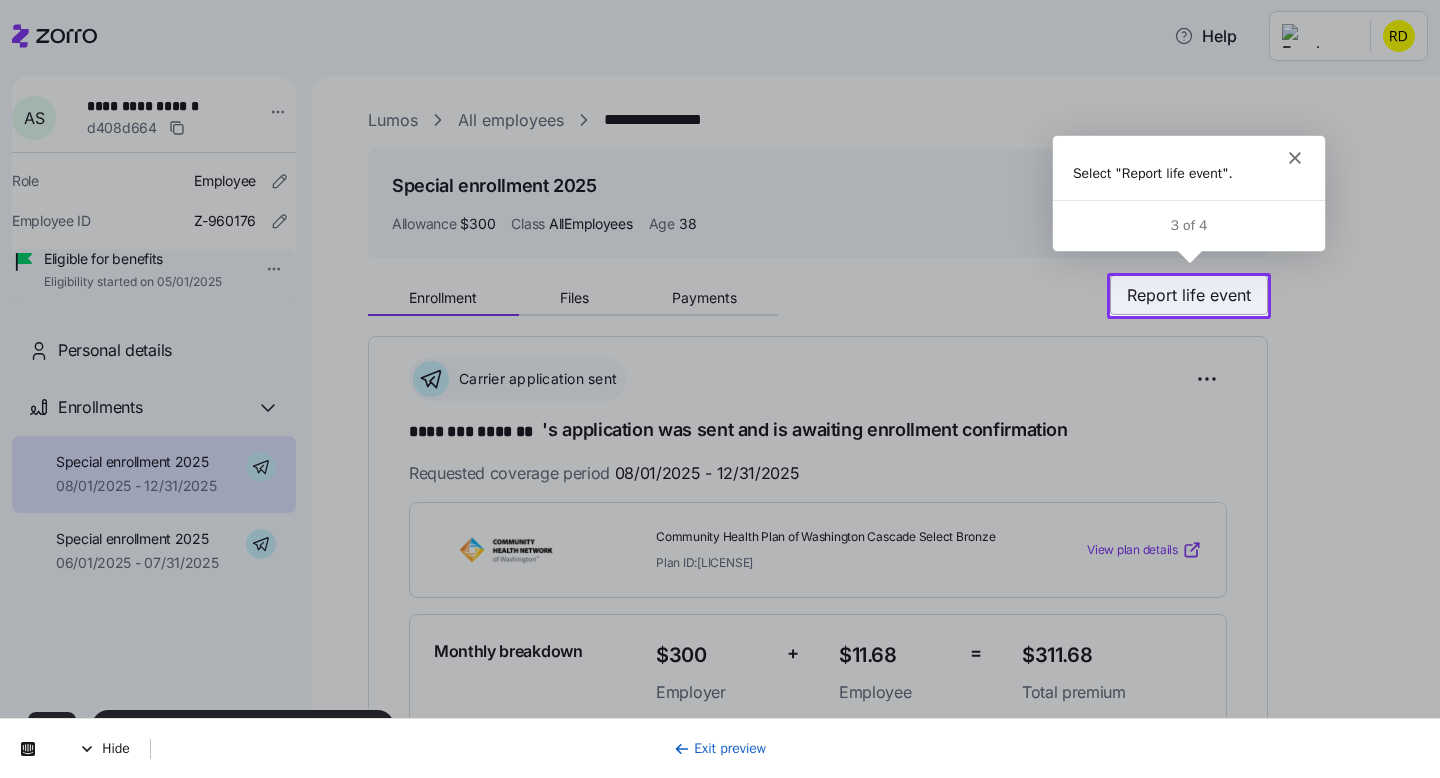 click on "Report life event" at bounding box center (1189, 295) 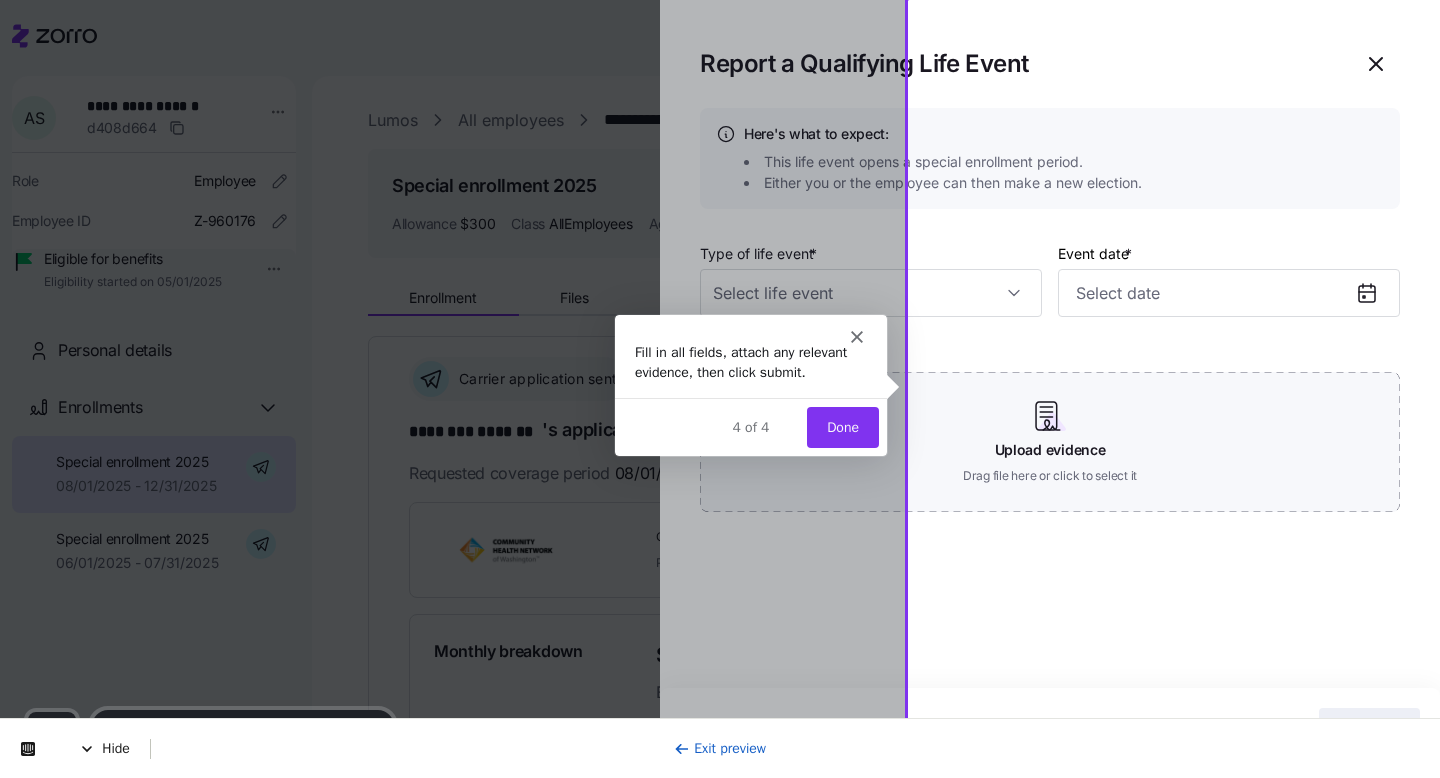 scroll, scrollTop: 0, scrollLeft: 0, axis: both 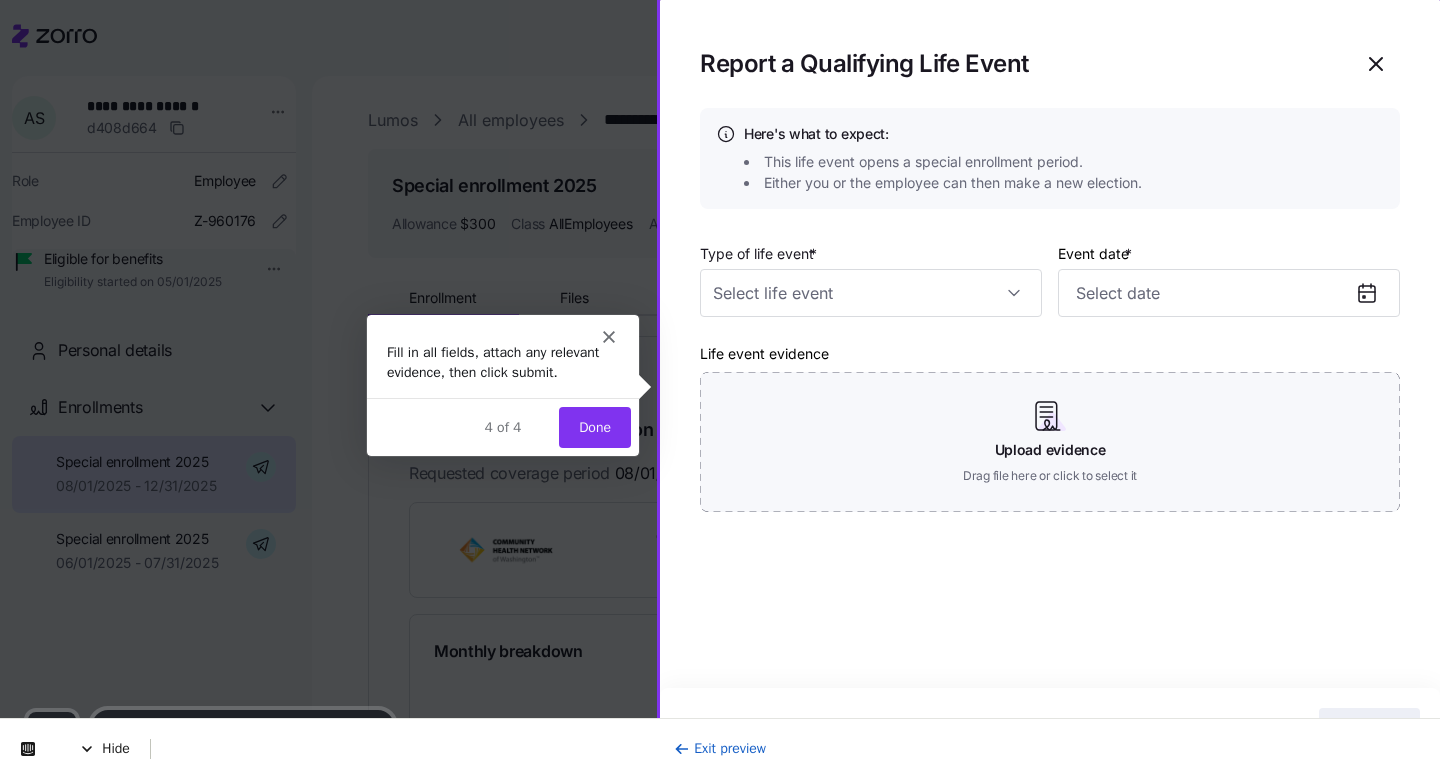 click on "Done" at bounding box center (594, 426) 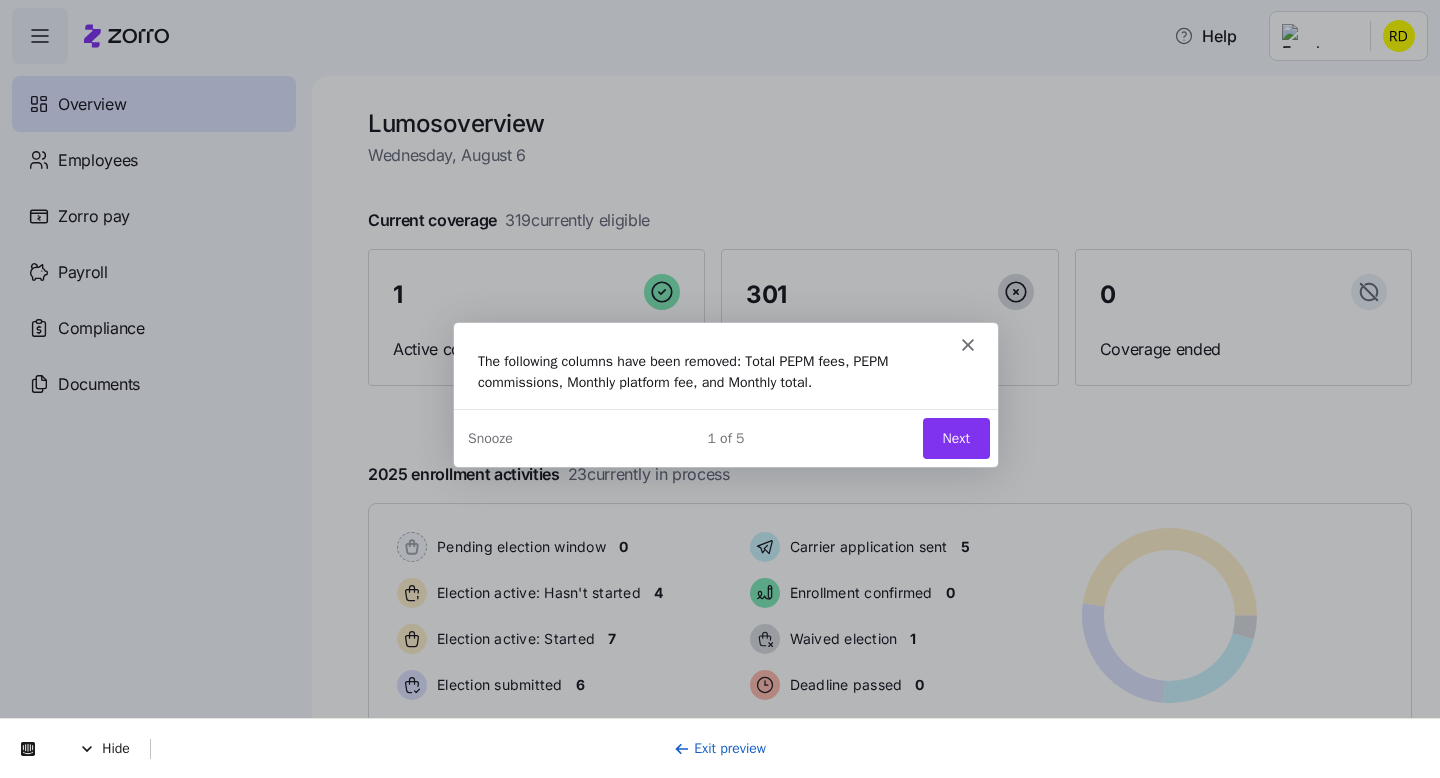 scroll, scrollTop: 0, scrollLeft: 0, axis: both 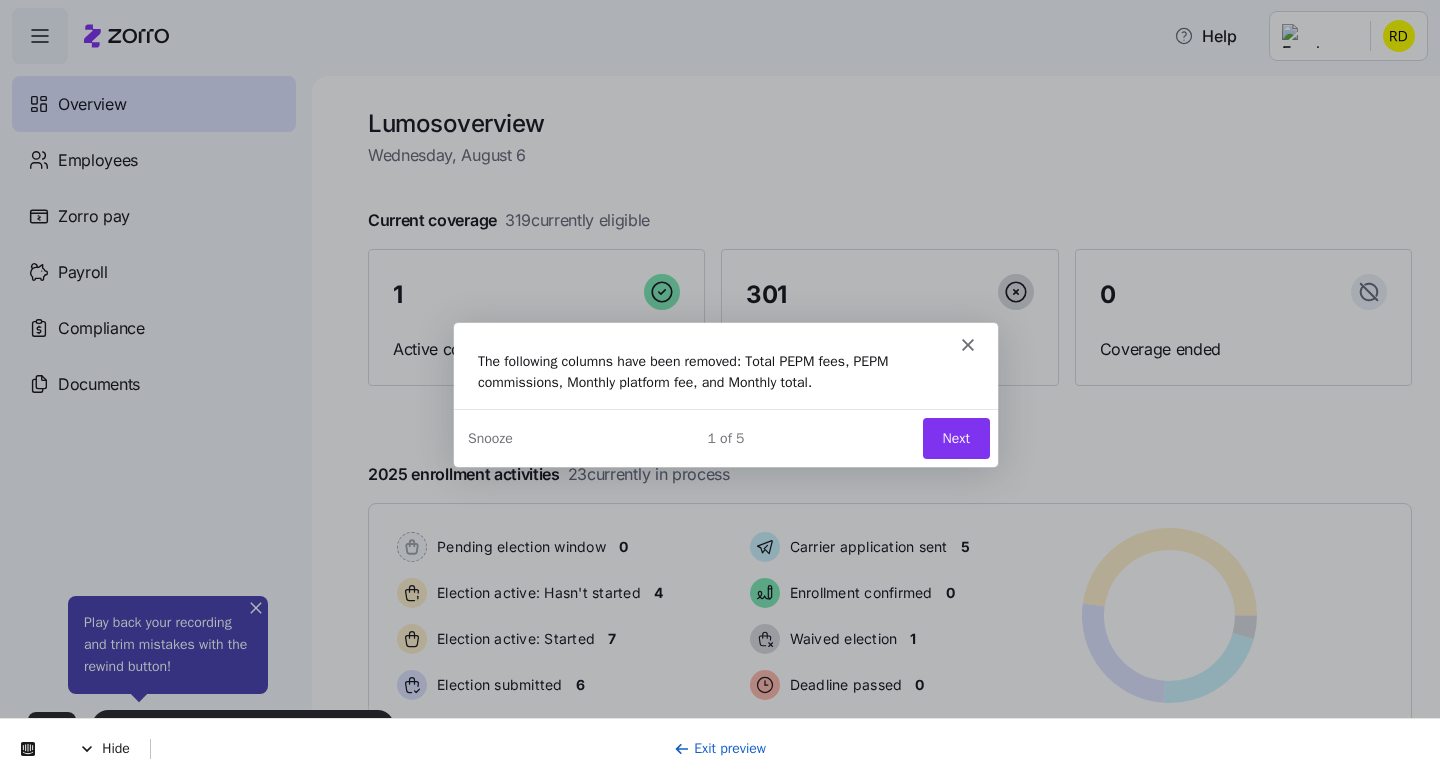 click 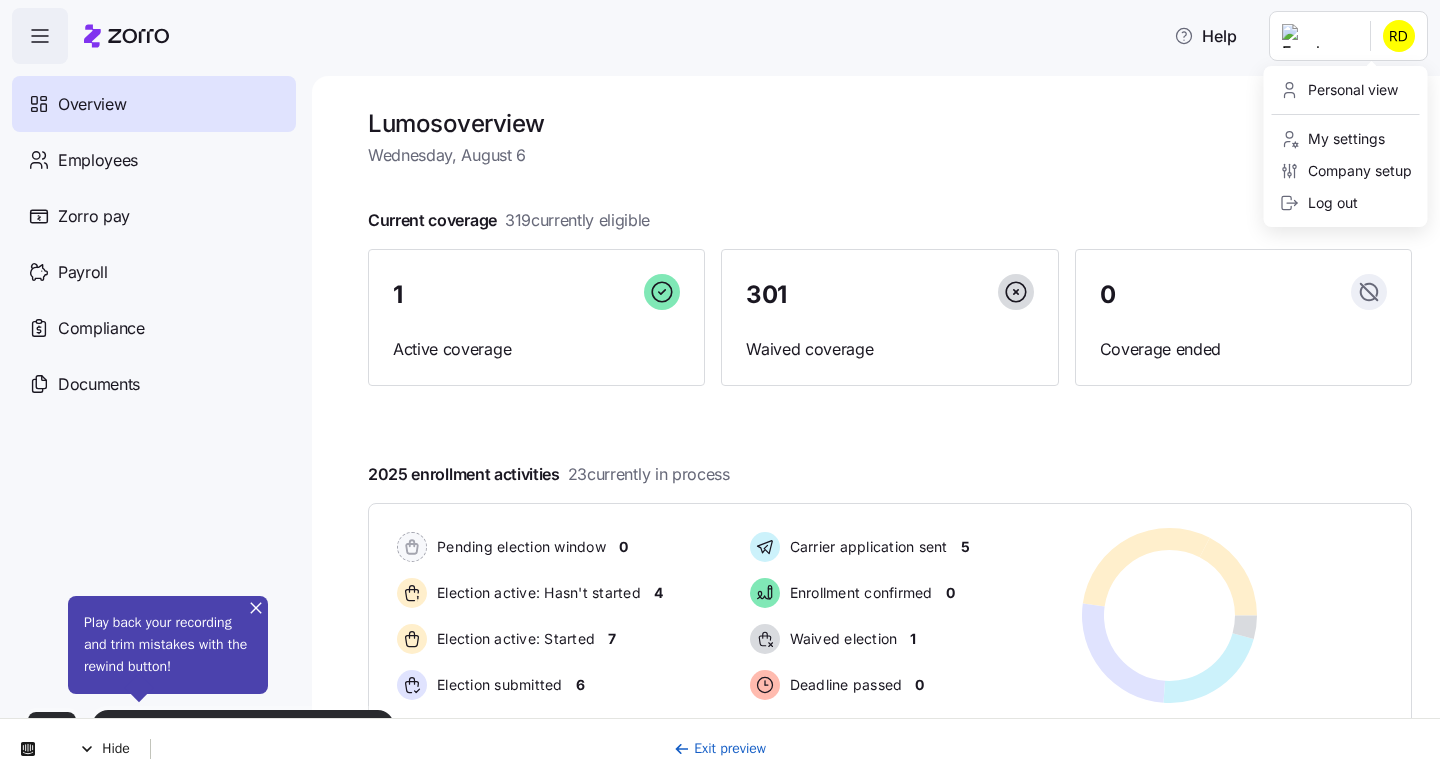 click on "Help Overview Employees Zorro pay Payroll Compliance Documents Lumos  overview Wednesday, August 6 Current coverage 319  currently eligible 1 Active coverage 301 Waived coverage 0 Coverage ended 2025   enrollment activities 23  currently in process Pending election window 0 Election active: Hasn't started 4 Election active: Started 7 Election submitted 6 Carrier application sent 5 Enrollment confirmed 0 Waived election 1 Deadline passed 0 Pending election window 0 Election active: Hasn't started 4 Election active: Started 7 Election submitted 6 Carrier application sent 5 Enrollment confirmed 0 Waived election 1 Deadline passed 0 Quick actions Add employee View invoices Run payroll Need help? Visit our help center See what’s new on our blog
Personal view My settings Company setup Log out" at bounding box center (720, 383) 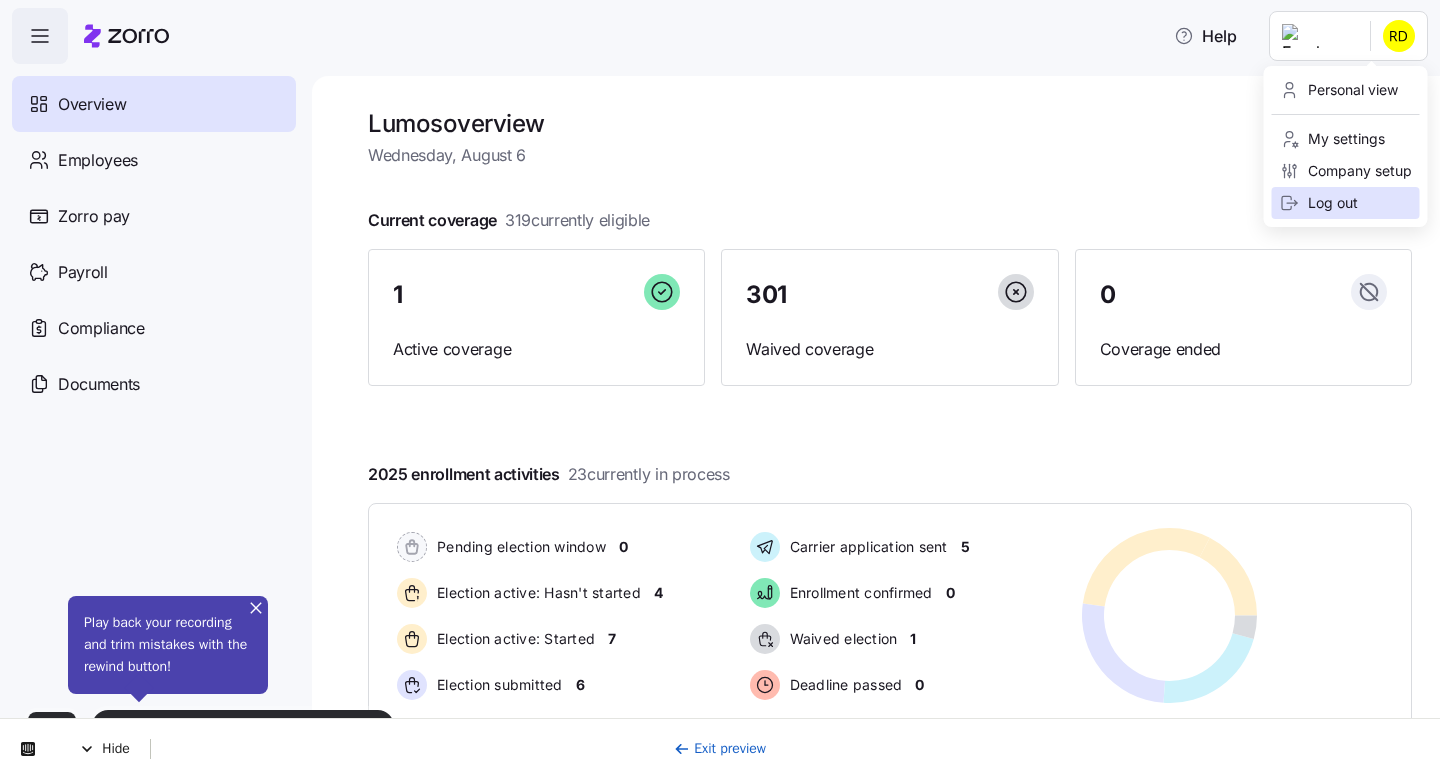 click on "Log out" at bounding box center [1319, 203] 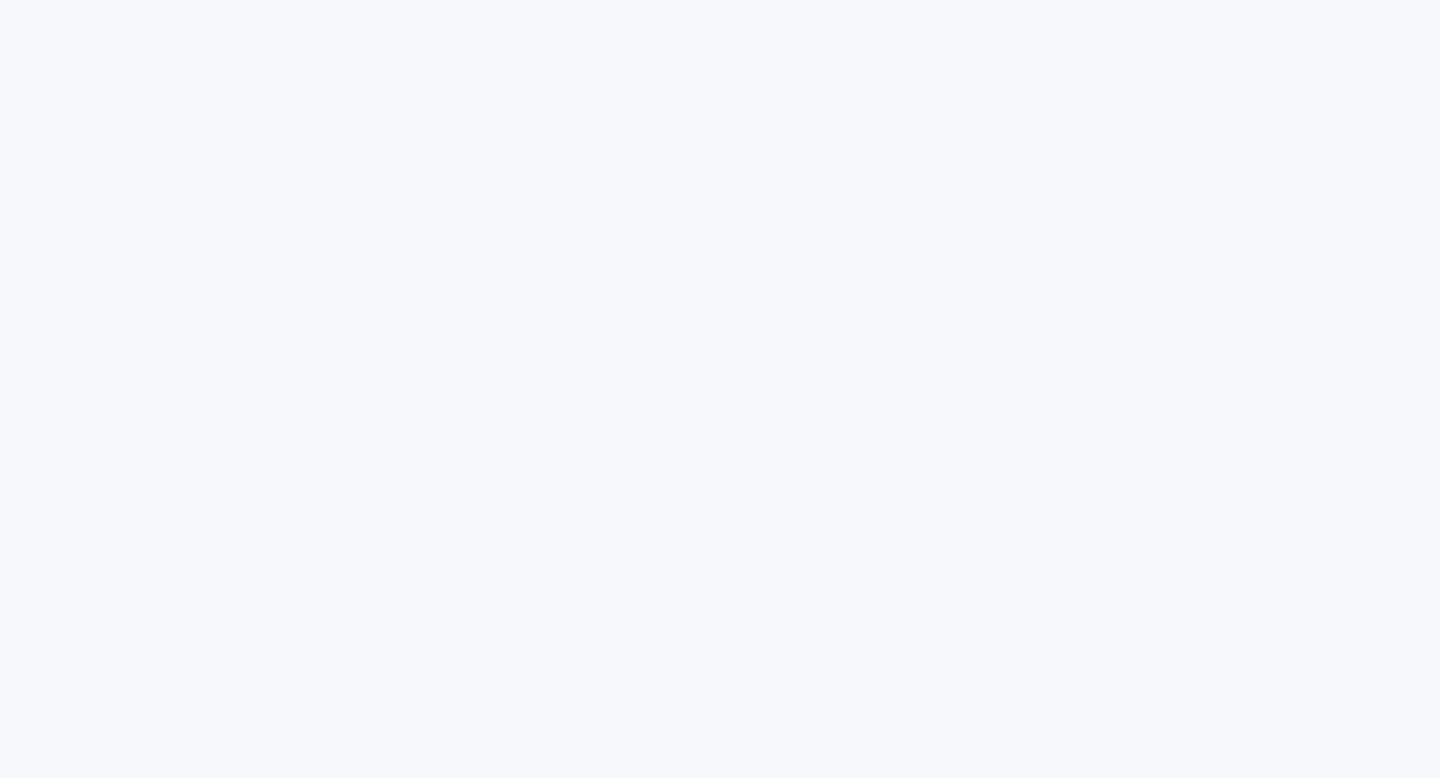 scroll, scrollTop: 0, scrollLeft: 0, axis: both 